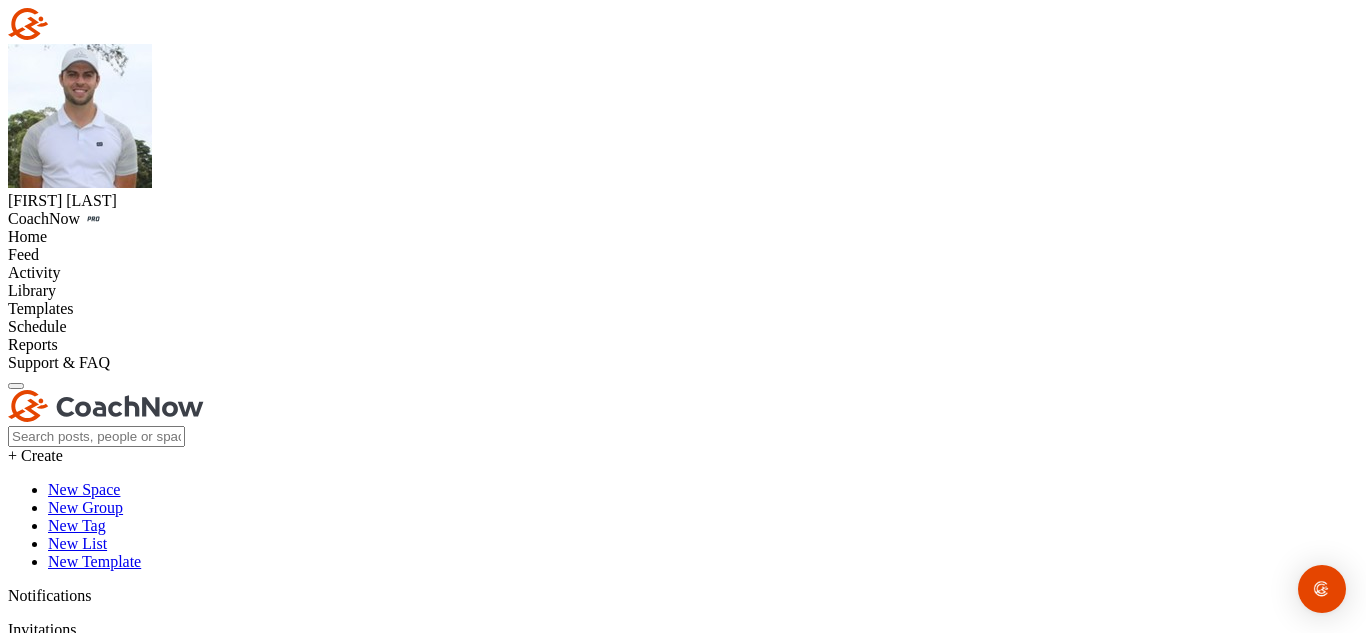scroll, scrollTop: 0, scrollLeft: 0, axis: both 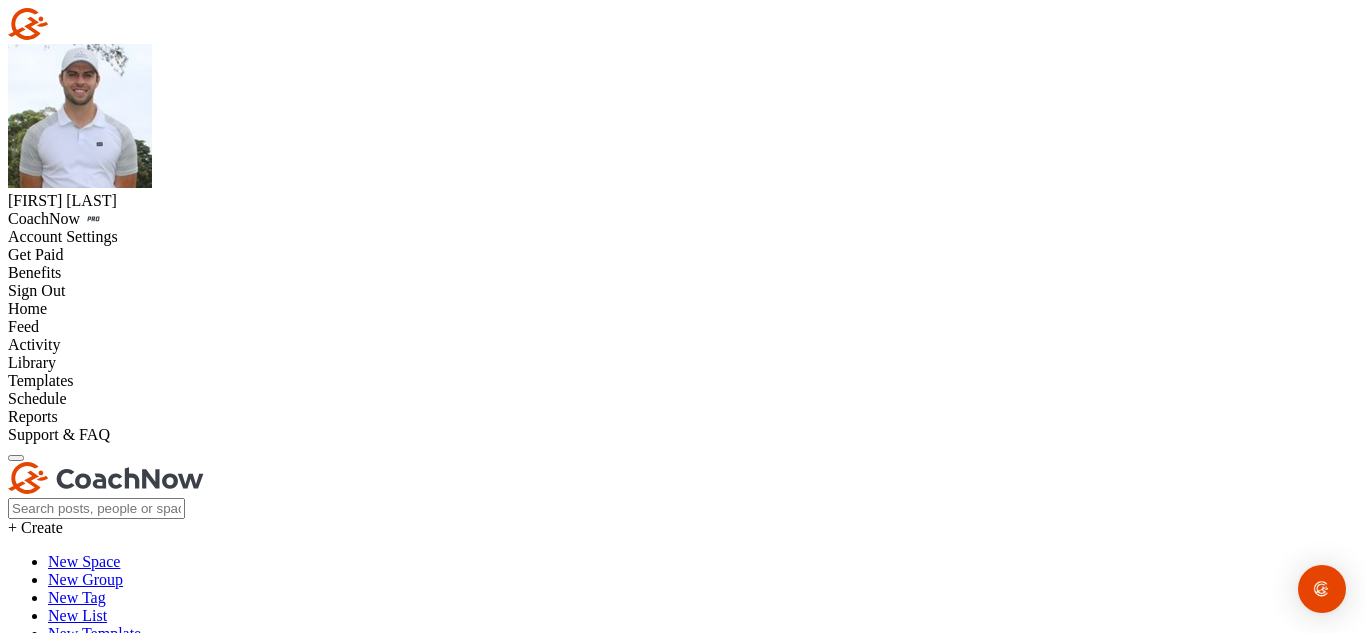click on "Account Settings" at bounding box center (683, 237) 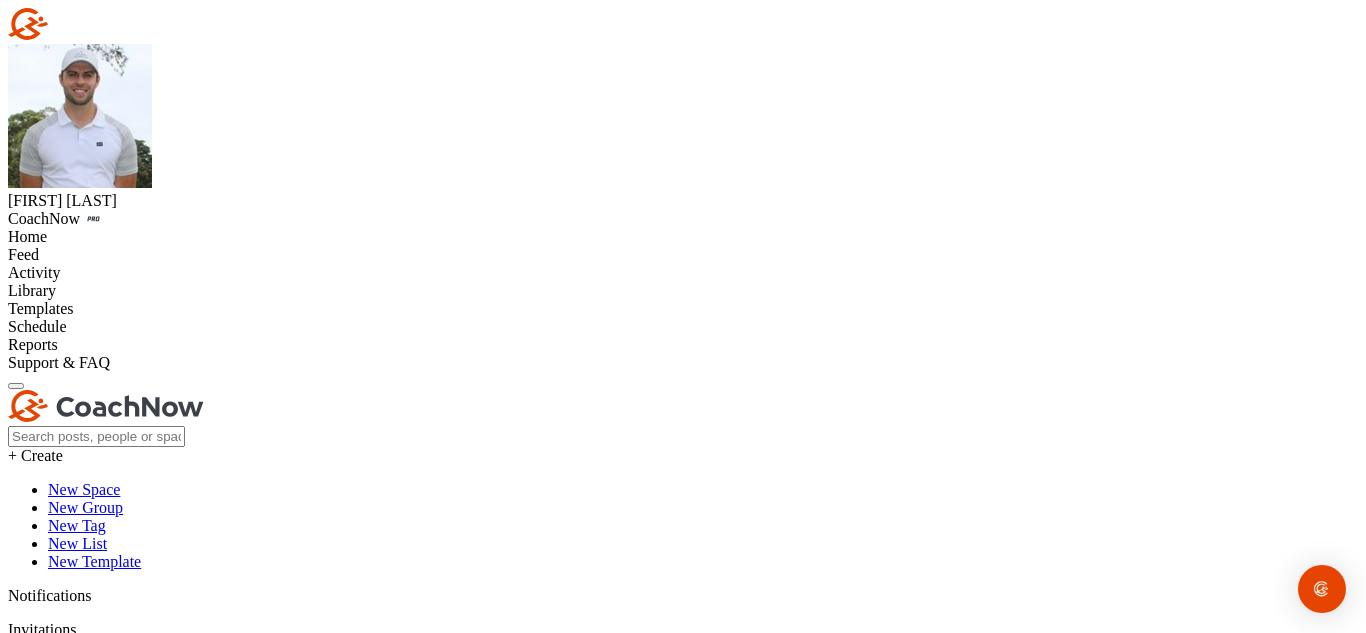 click on "Billing" at bounding box center (30, 50775) 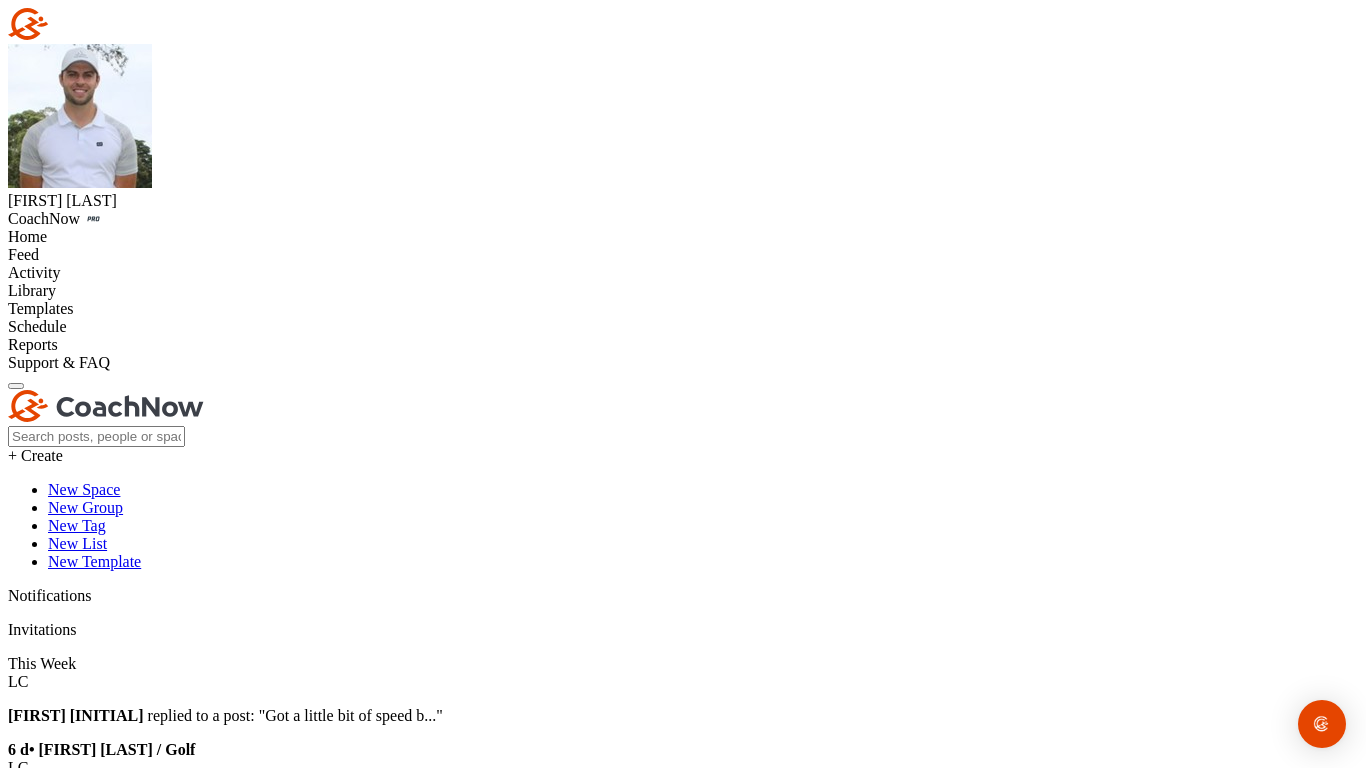 click at bounding box center (150, 2500) 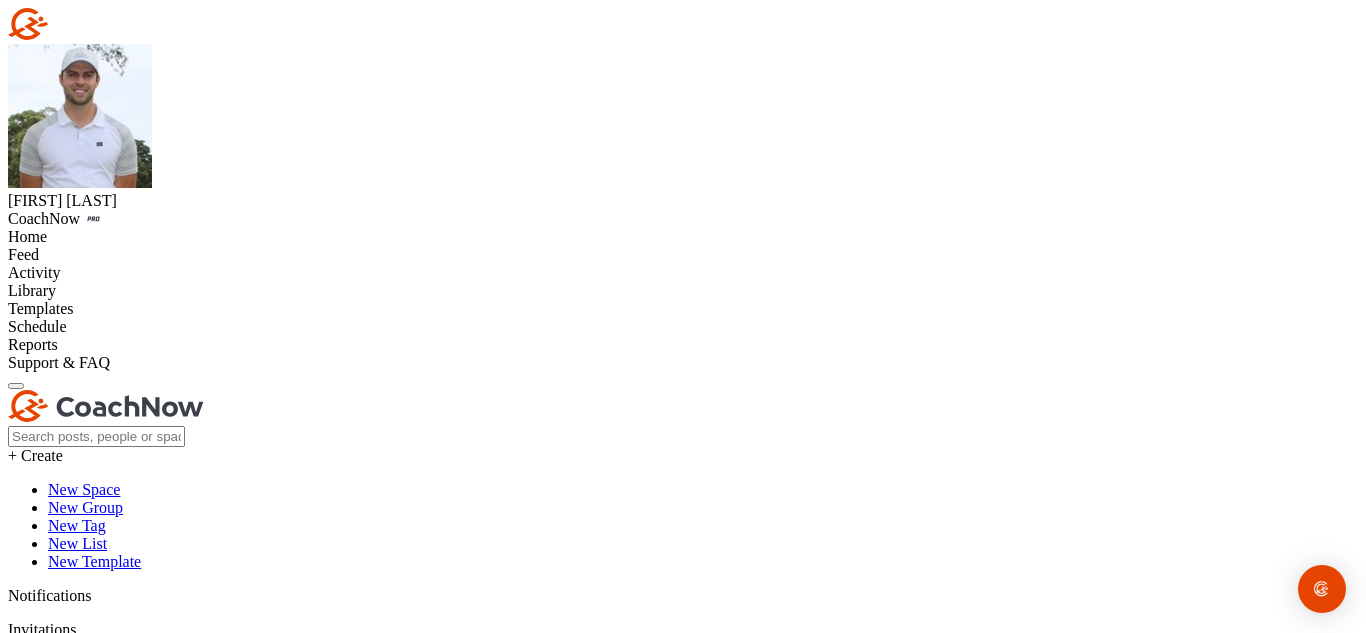 click at bounding box center (158, 133672) 